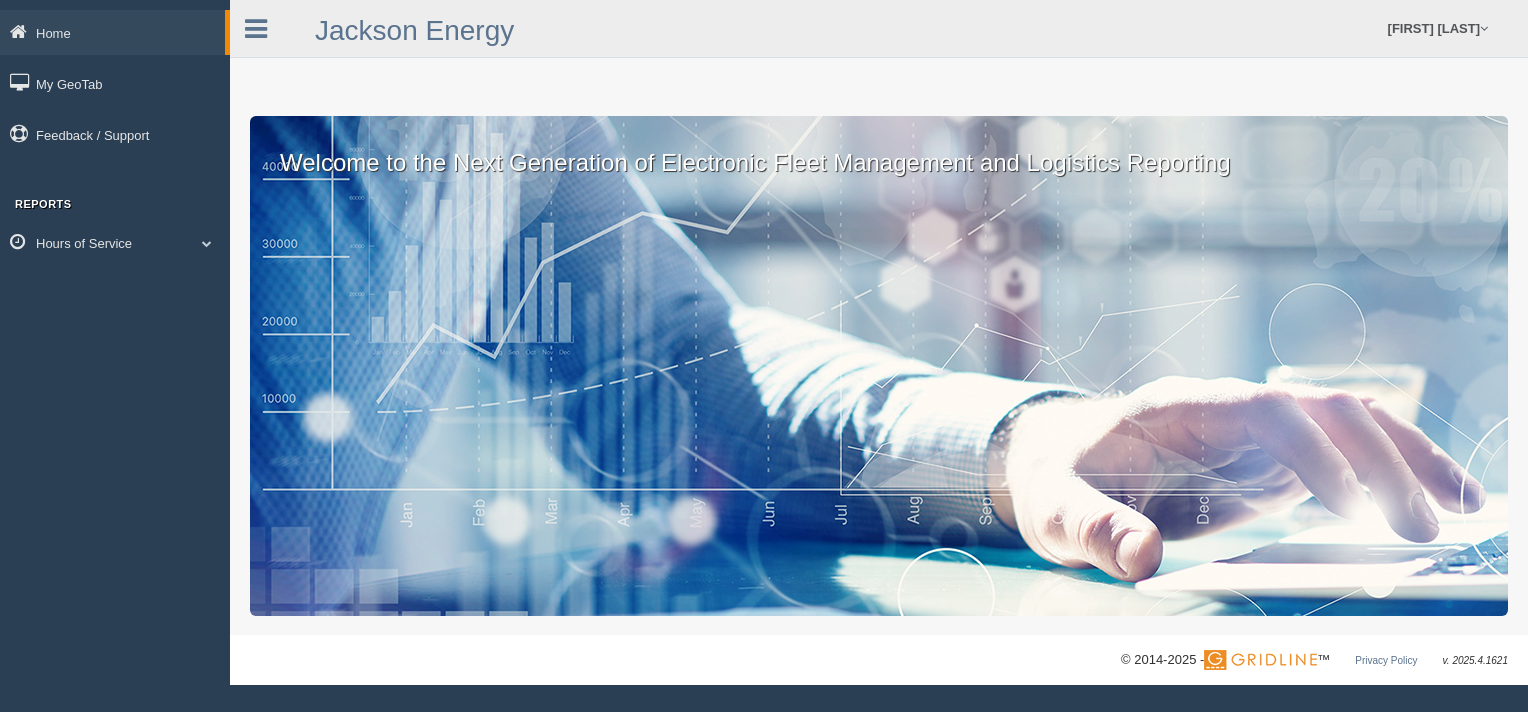 scroll, scrollTop: 0, scrollLeft: 0, axis: both 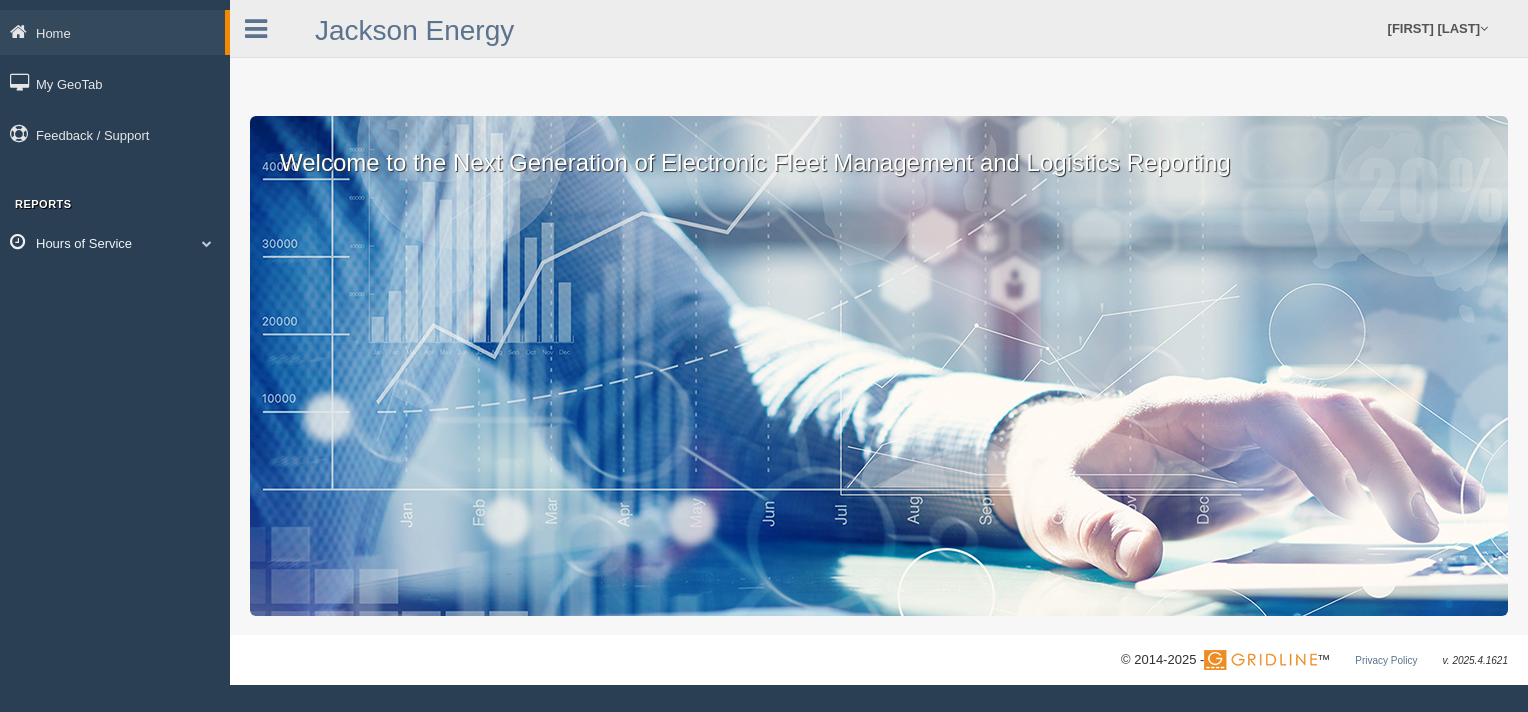 click at bounding box center [207, 243] 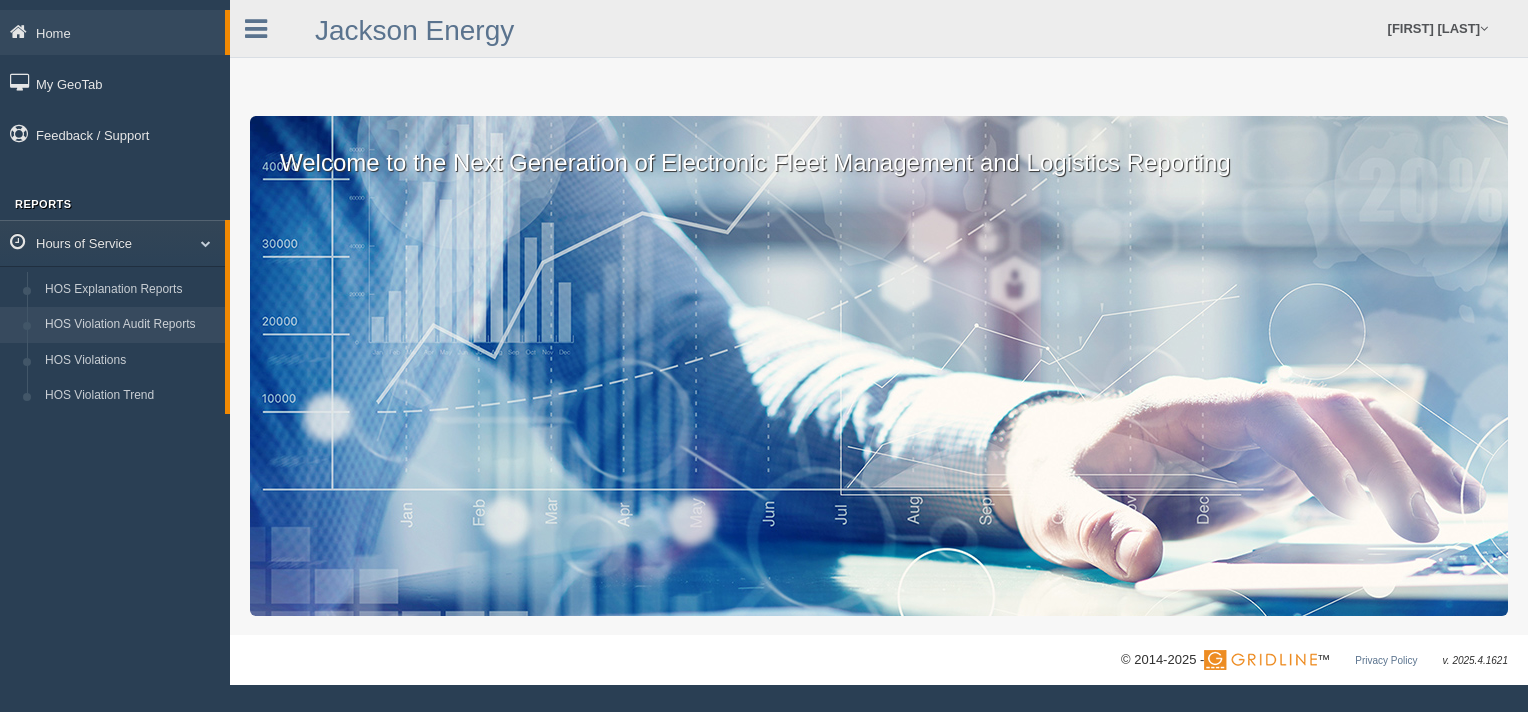 click on "HOS Violation Audit Reports" at bounding box center [130, 325] 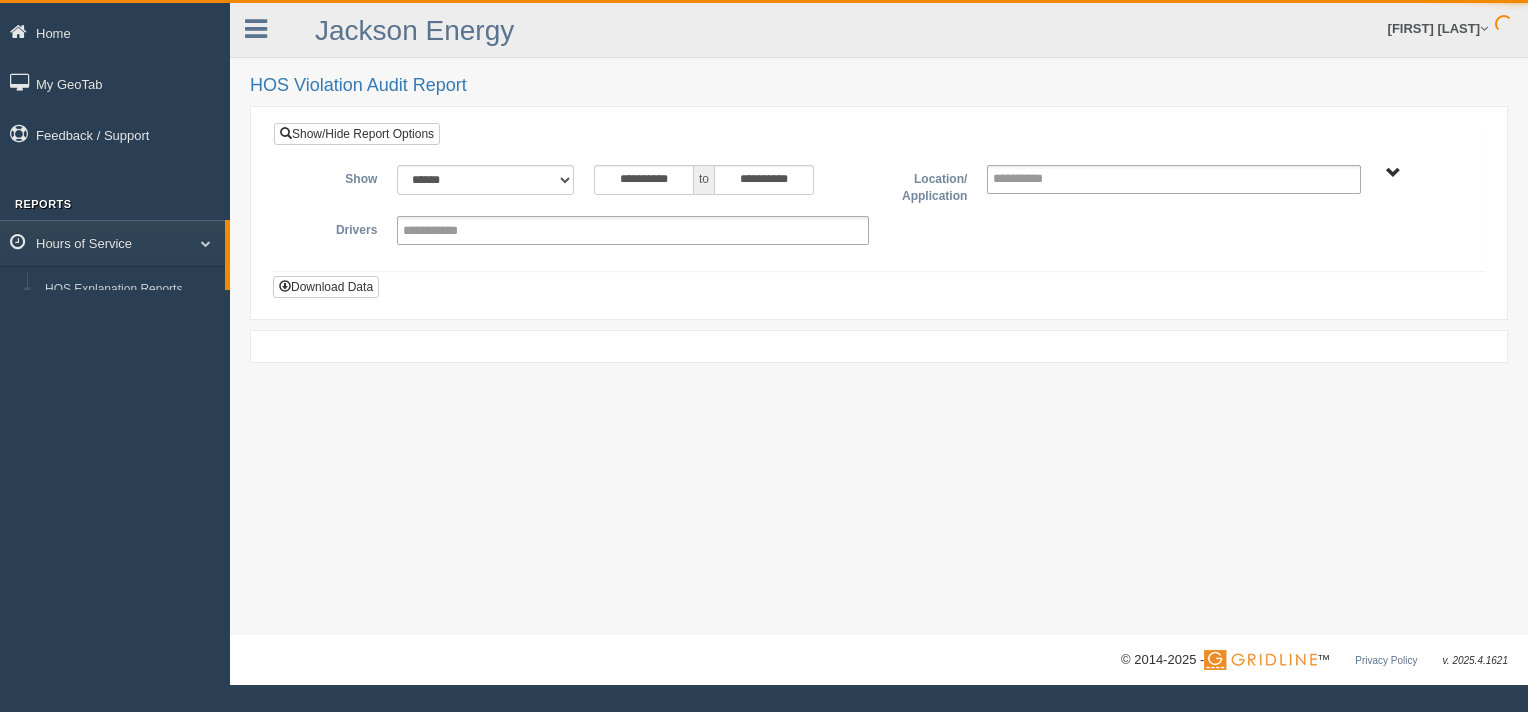 scroll, scrollTop: 0, scrollLeft: 0, axis: both 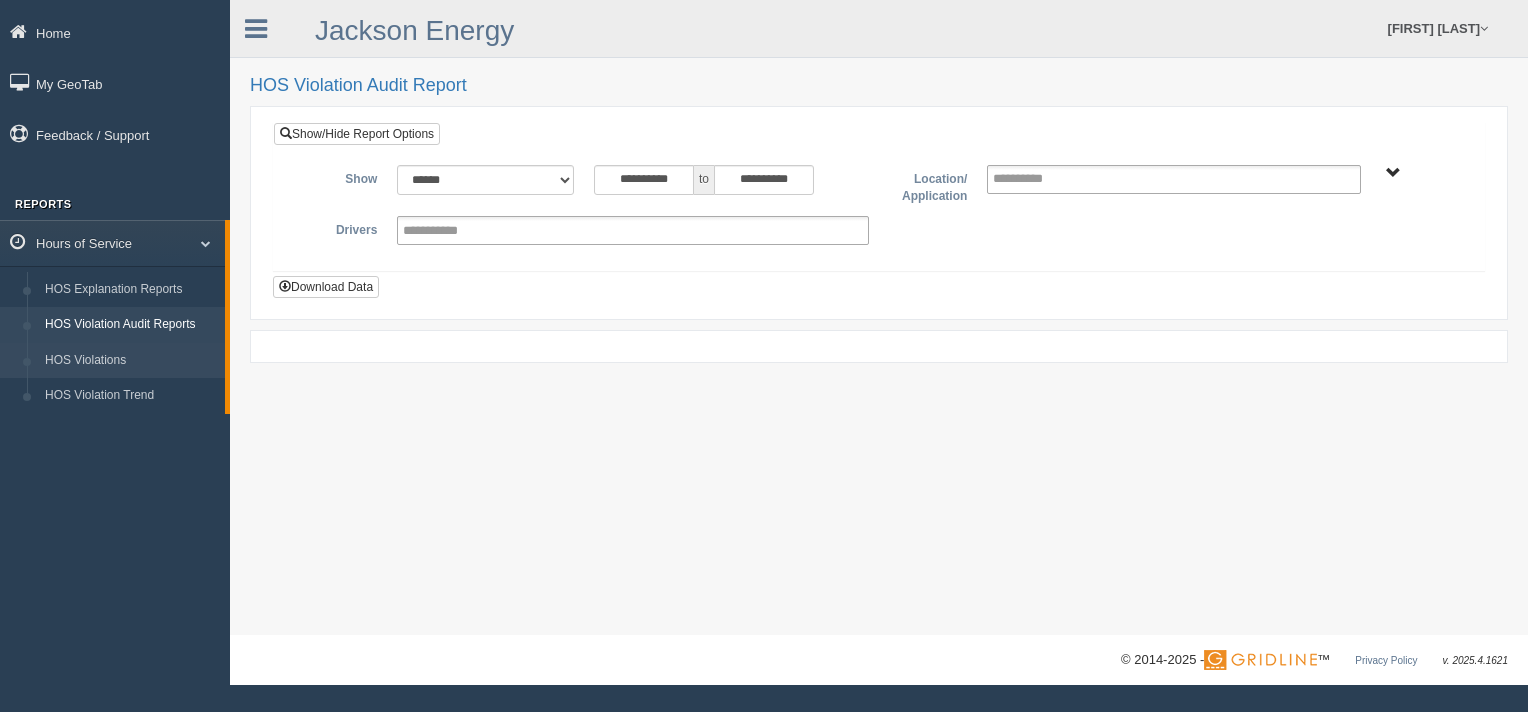 click on "HOS Violations" at bounding box center (130, 361) 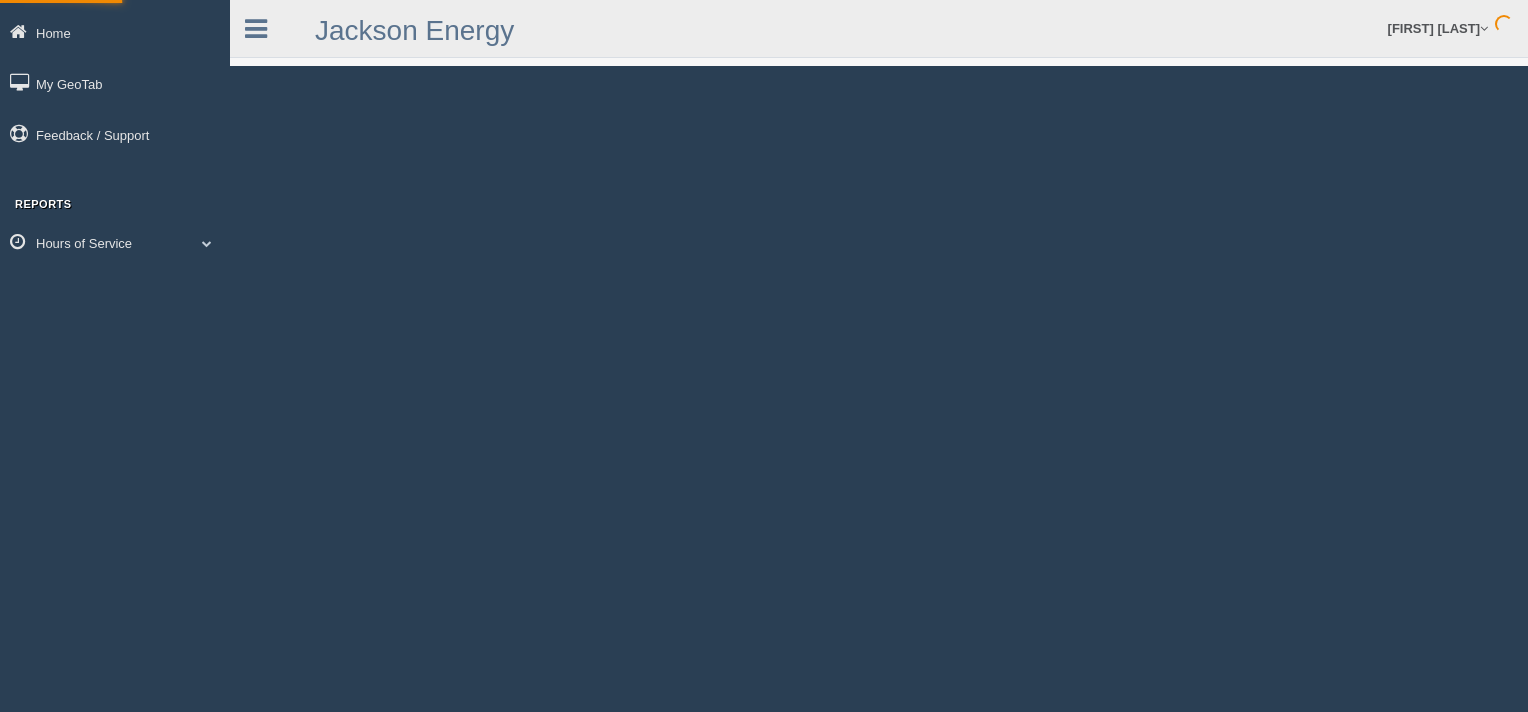 scroll, scrollTop: 0, scrollLeft: 0, axis: both 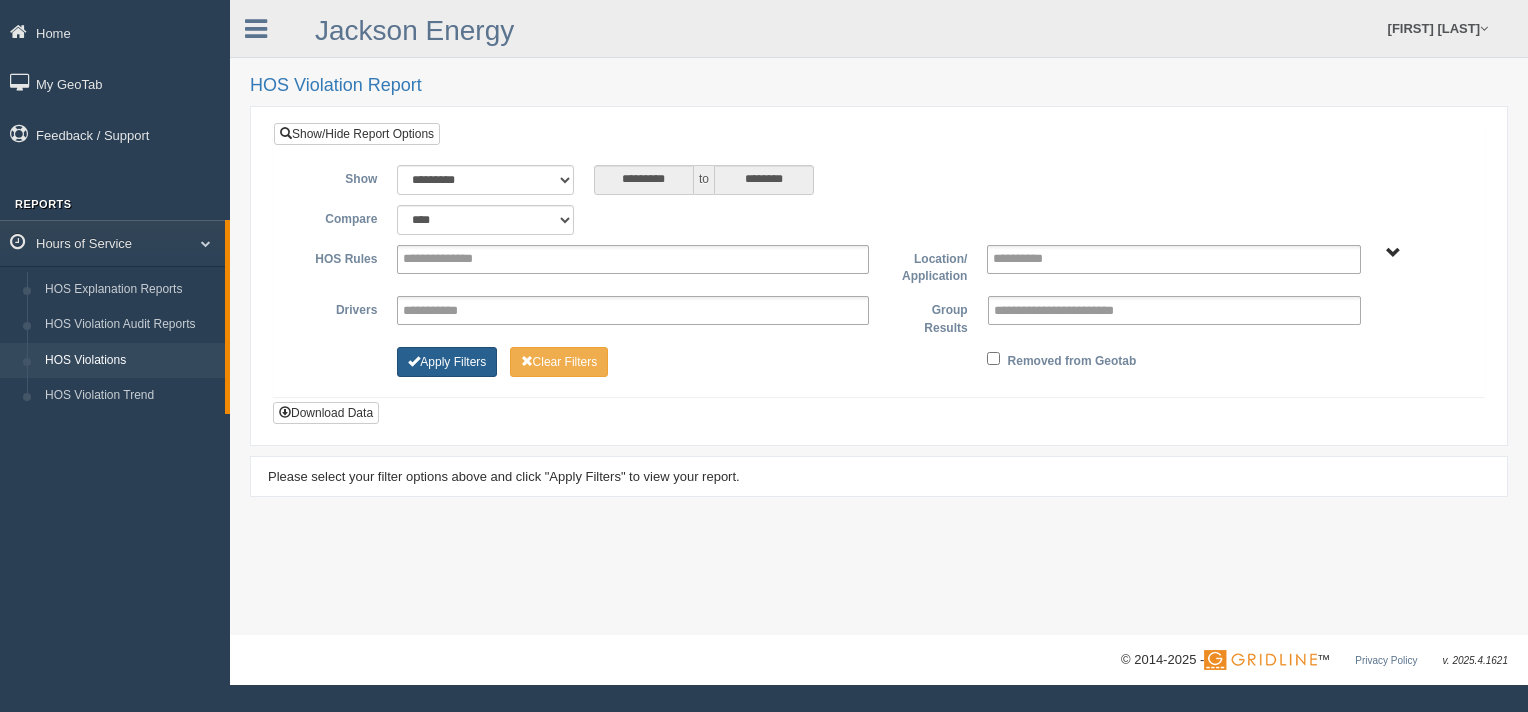 drag, startPoint x: 455, startPoint y: 345, endPoint x: 464, endPoint y: 359, distance: 16.643316 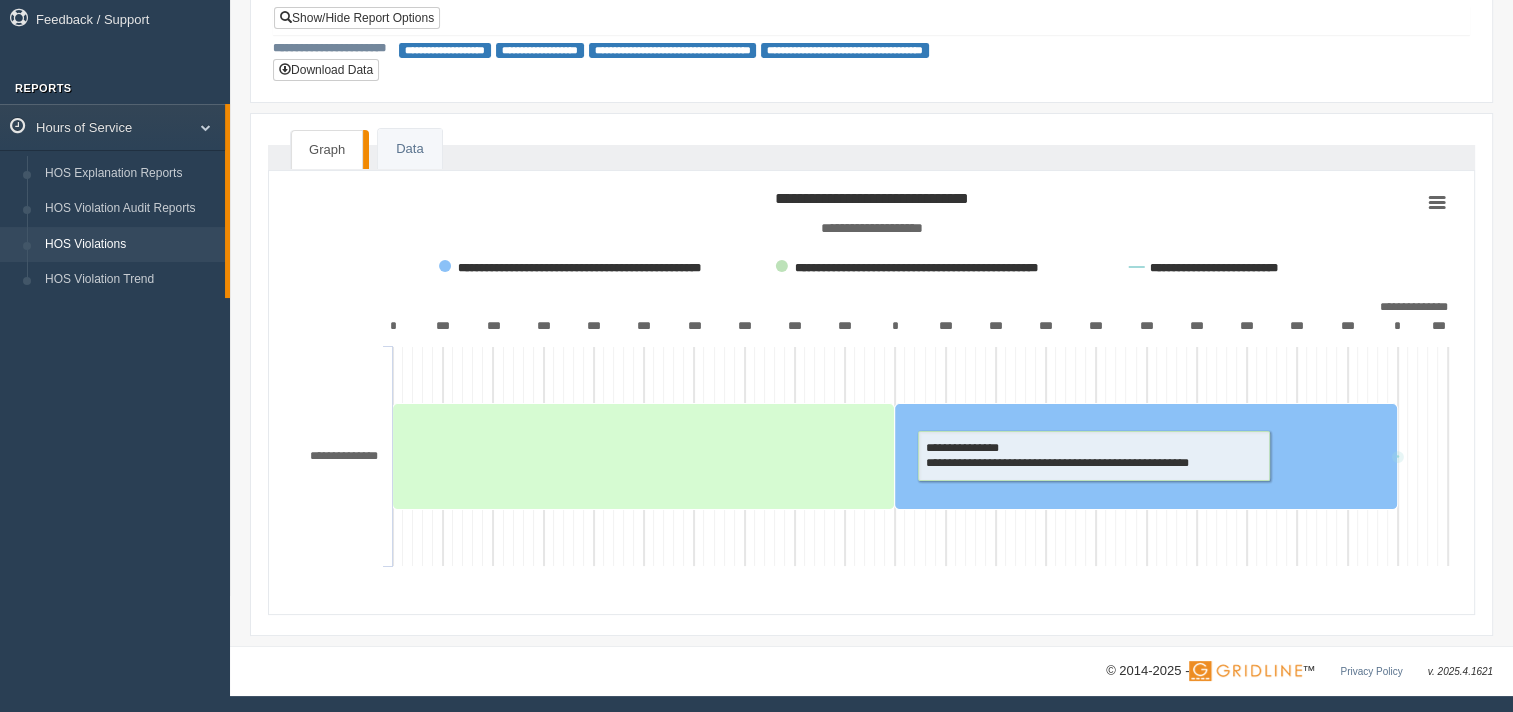 scroll, scrollTop: 116, scrollLeft: 0, axis: vertical 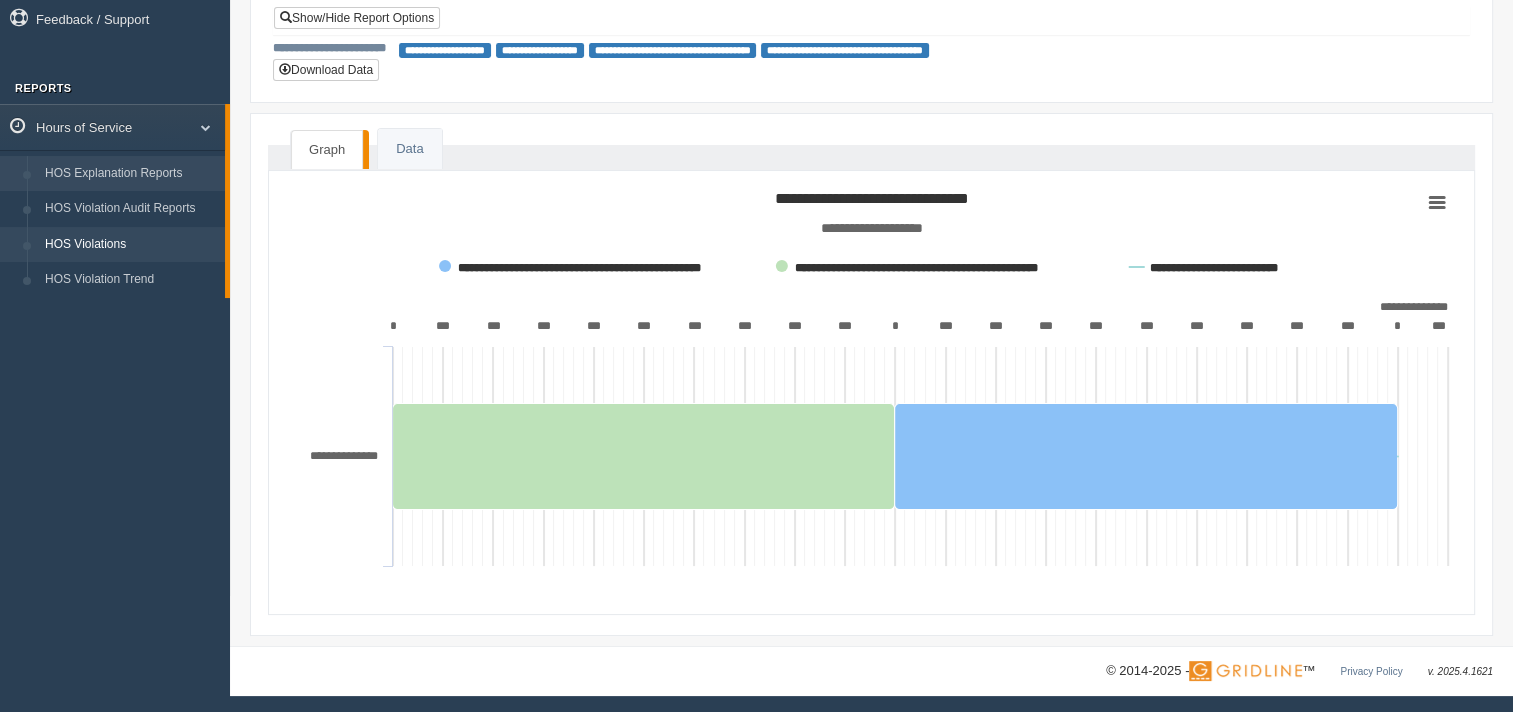 click on "HOS Explanation Reports" at bounding box center (130, 174) 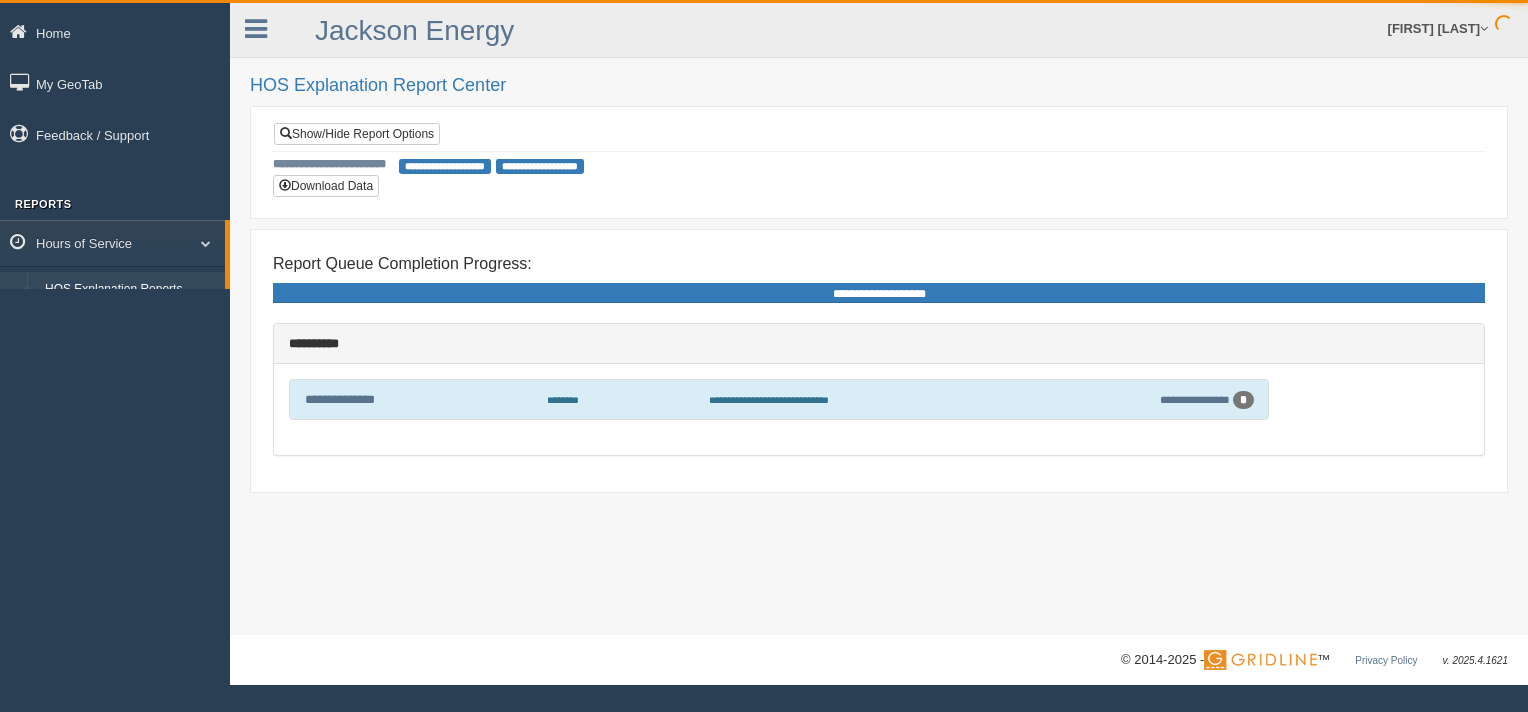 scroll, scrollTop: 0, scrollLeft: 0, axis: both 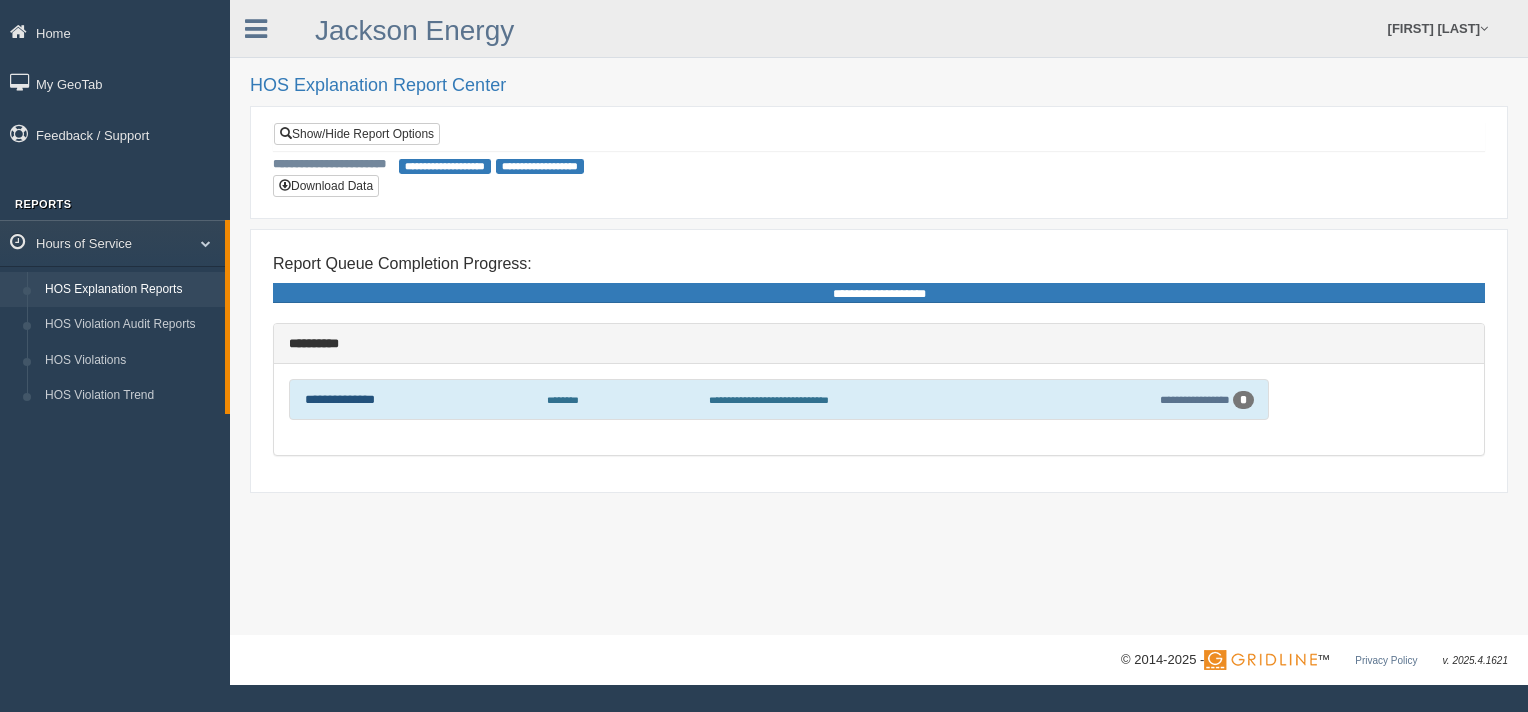 click on "**********" at bounding box center [340, 399] 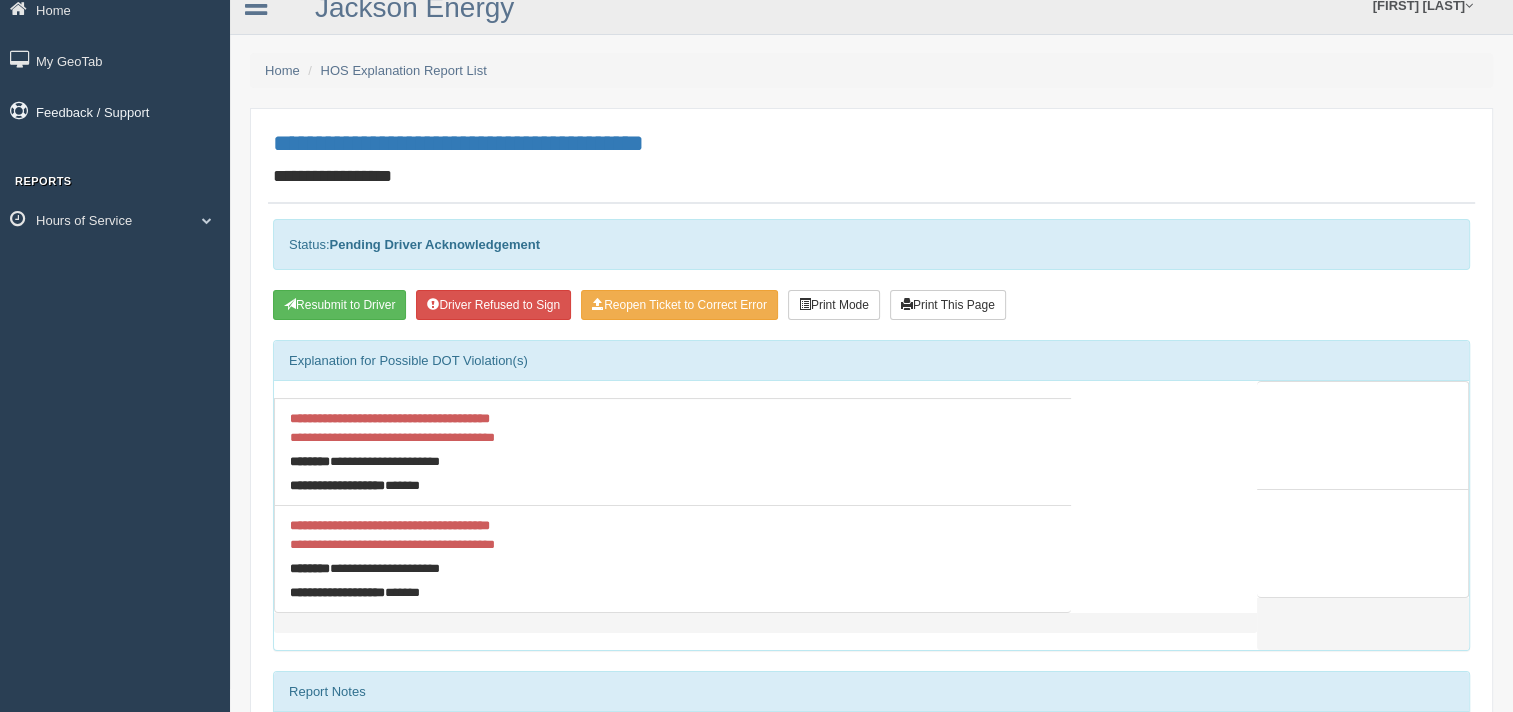 scroll, scrollTop: 0, scrollLeft: 0, axis: both 